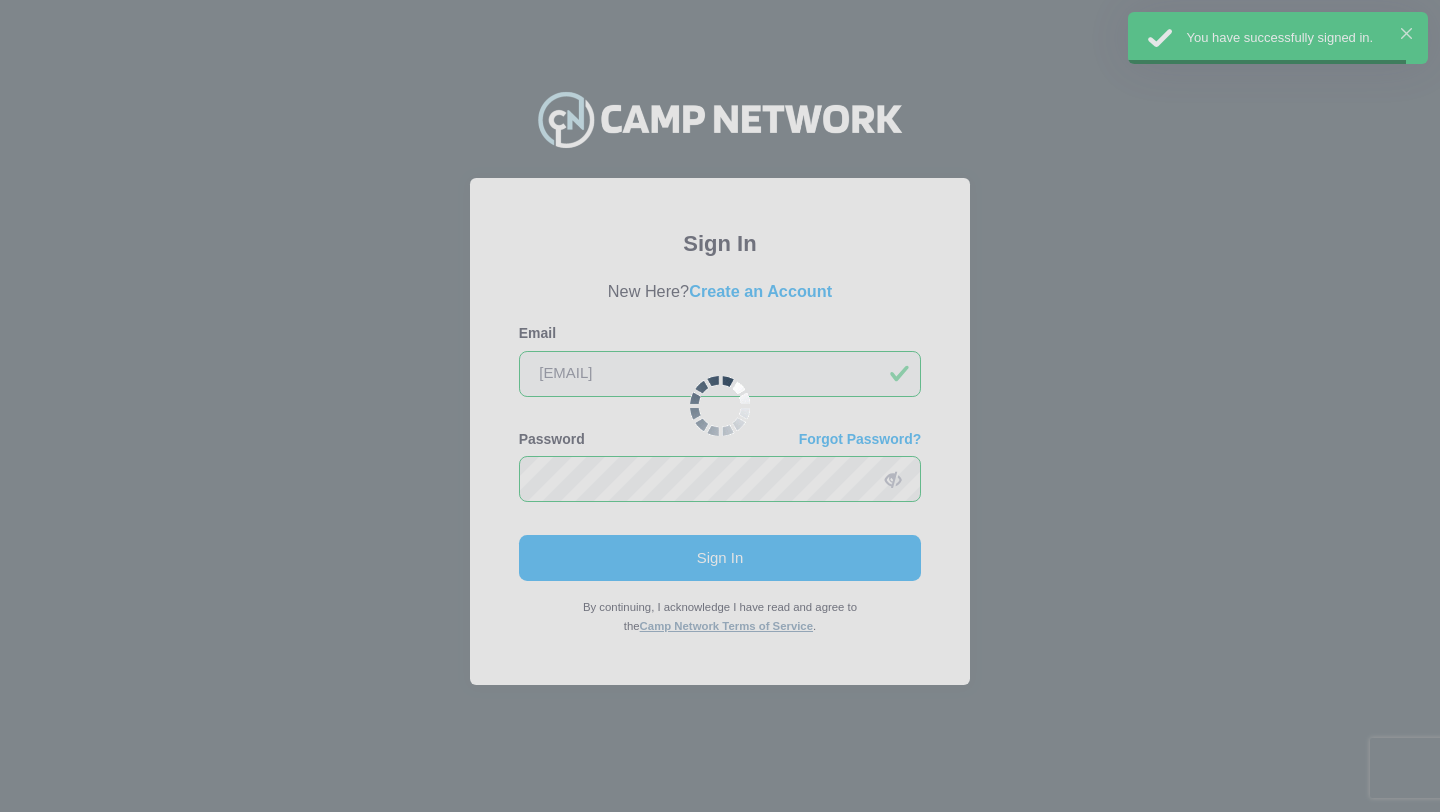 scroll, scrollTop: 0, scrollLeft: 0, axis: both 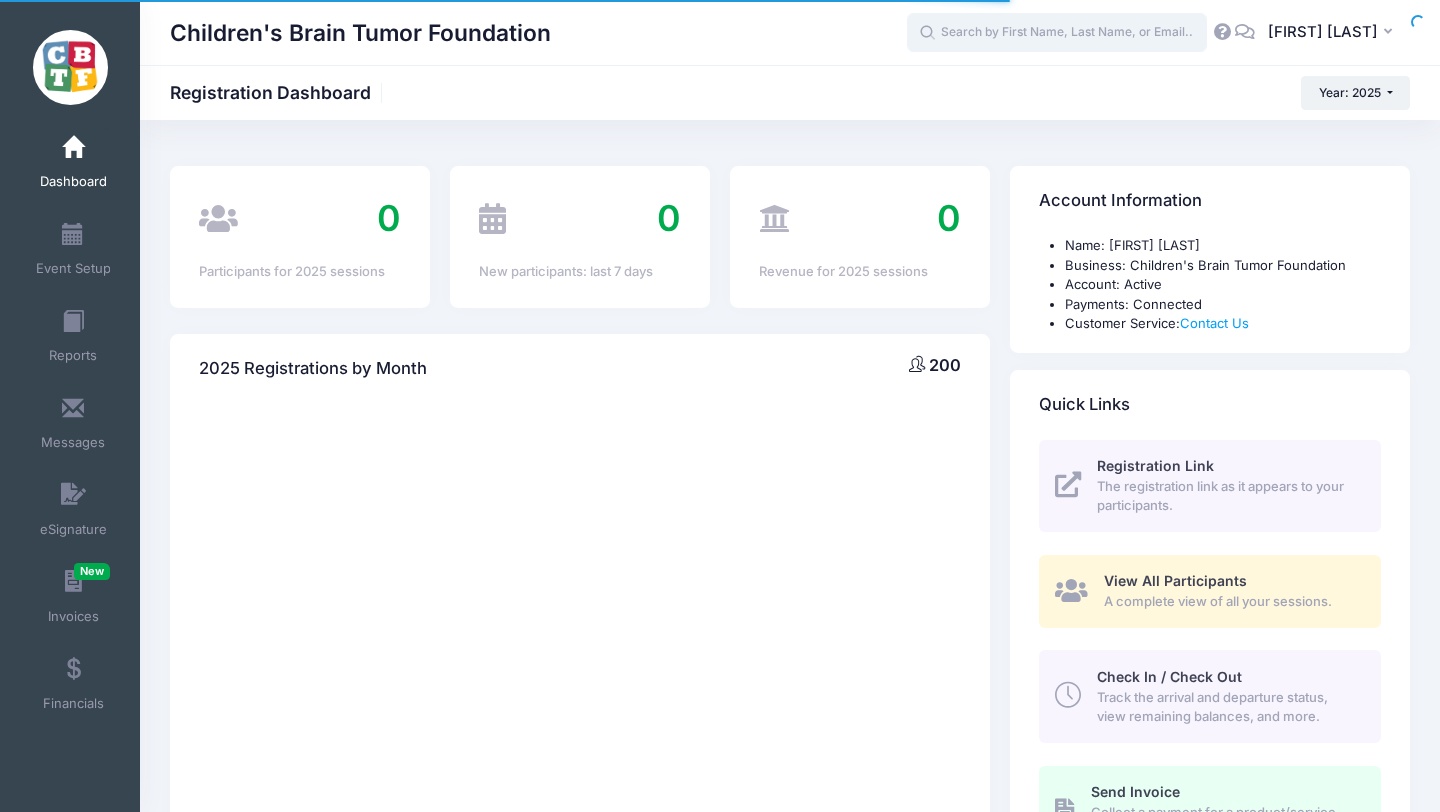 click at bounding box center (1057, 33) 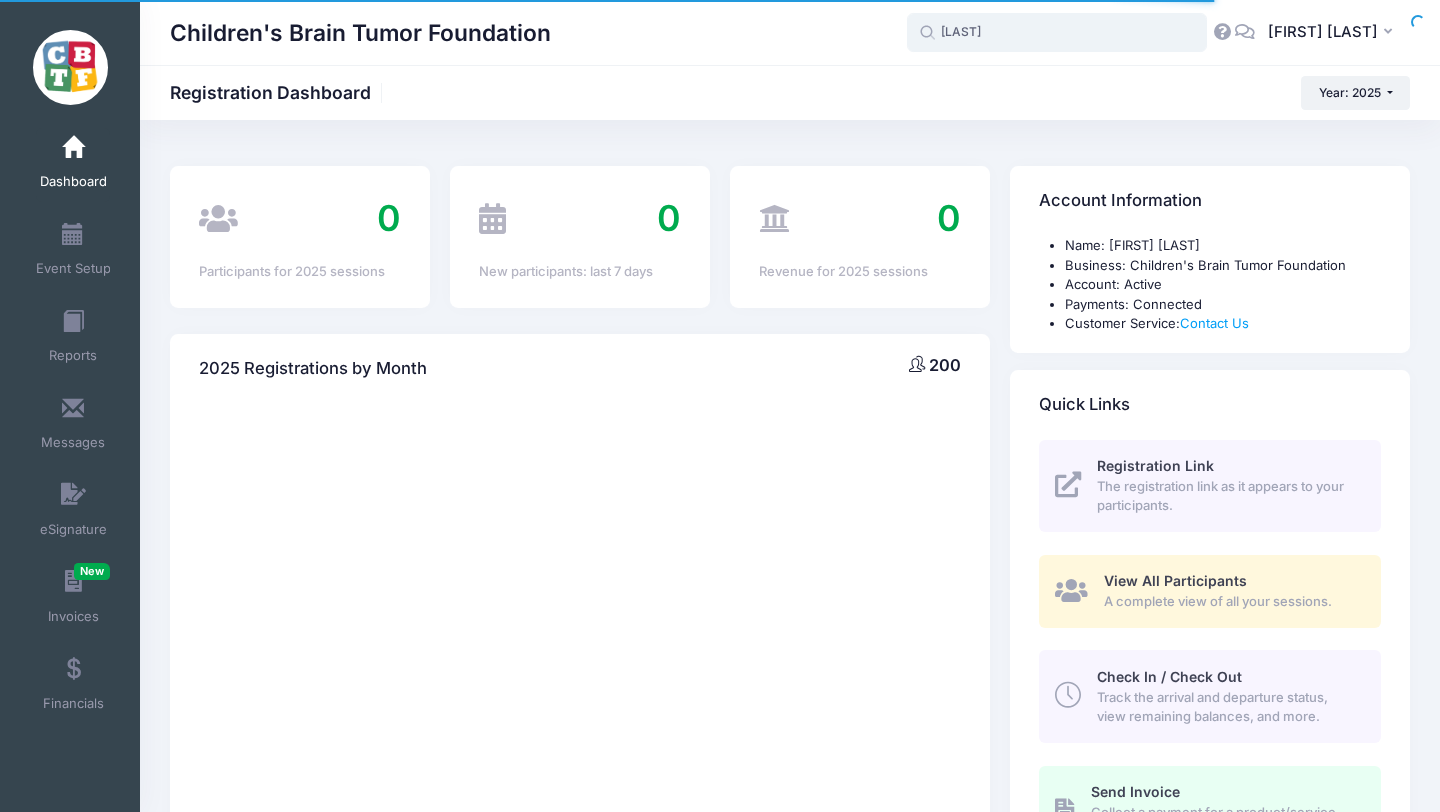 type on "mankins" 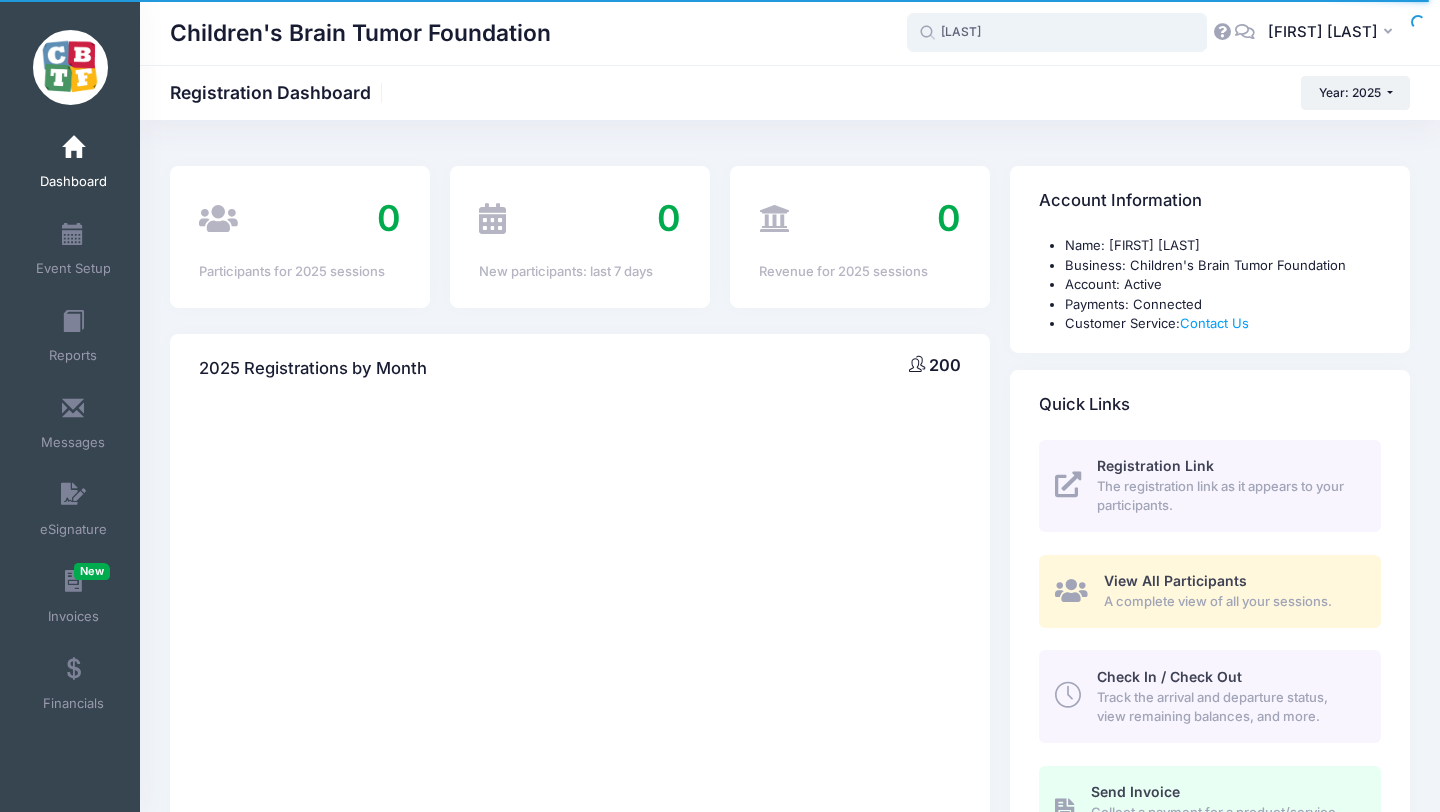 click on "mankins" at bounding box center (1057, 33) 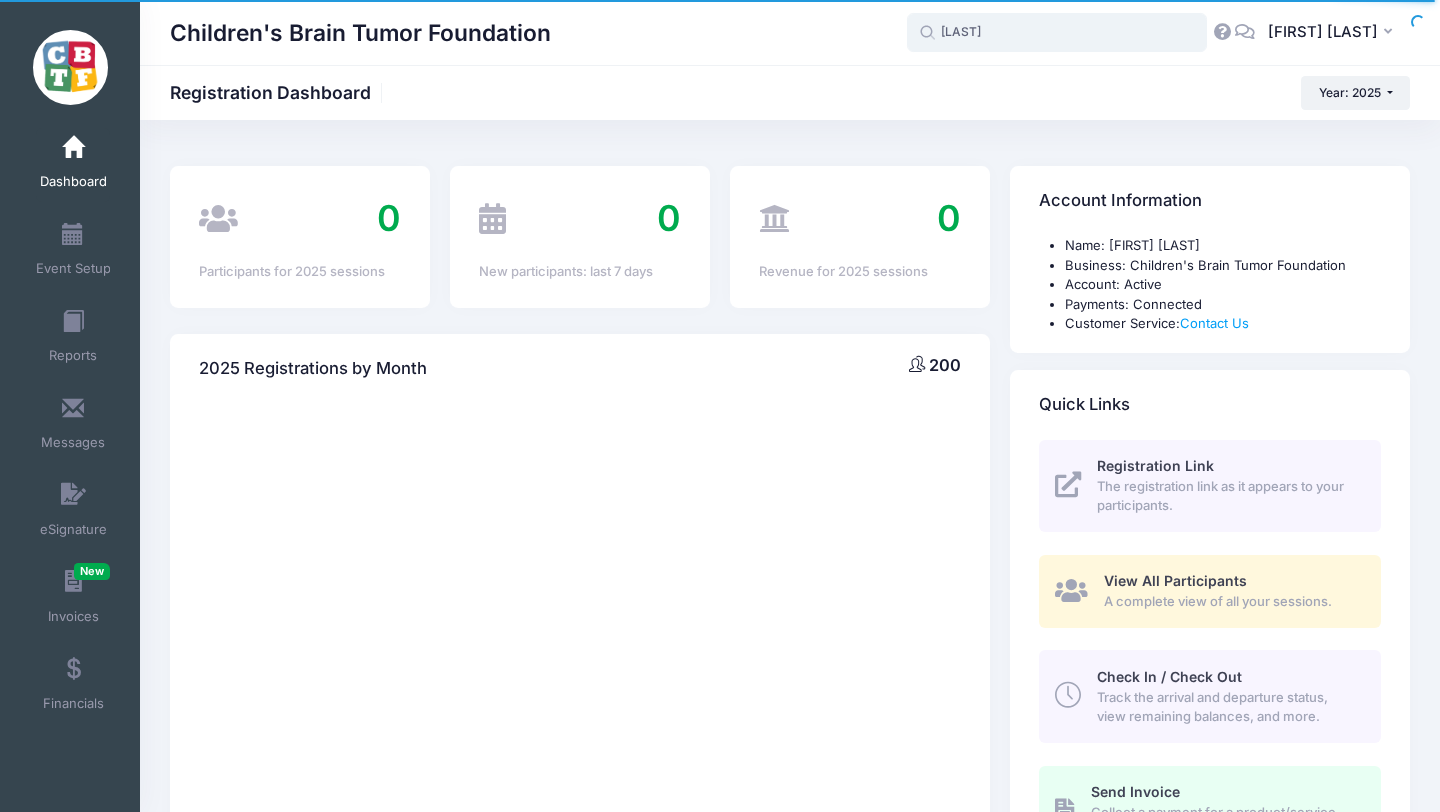 click on "mankins" at bounding box center (1057, 33) 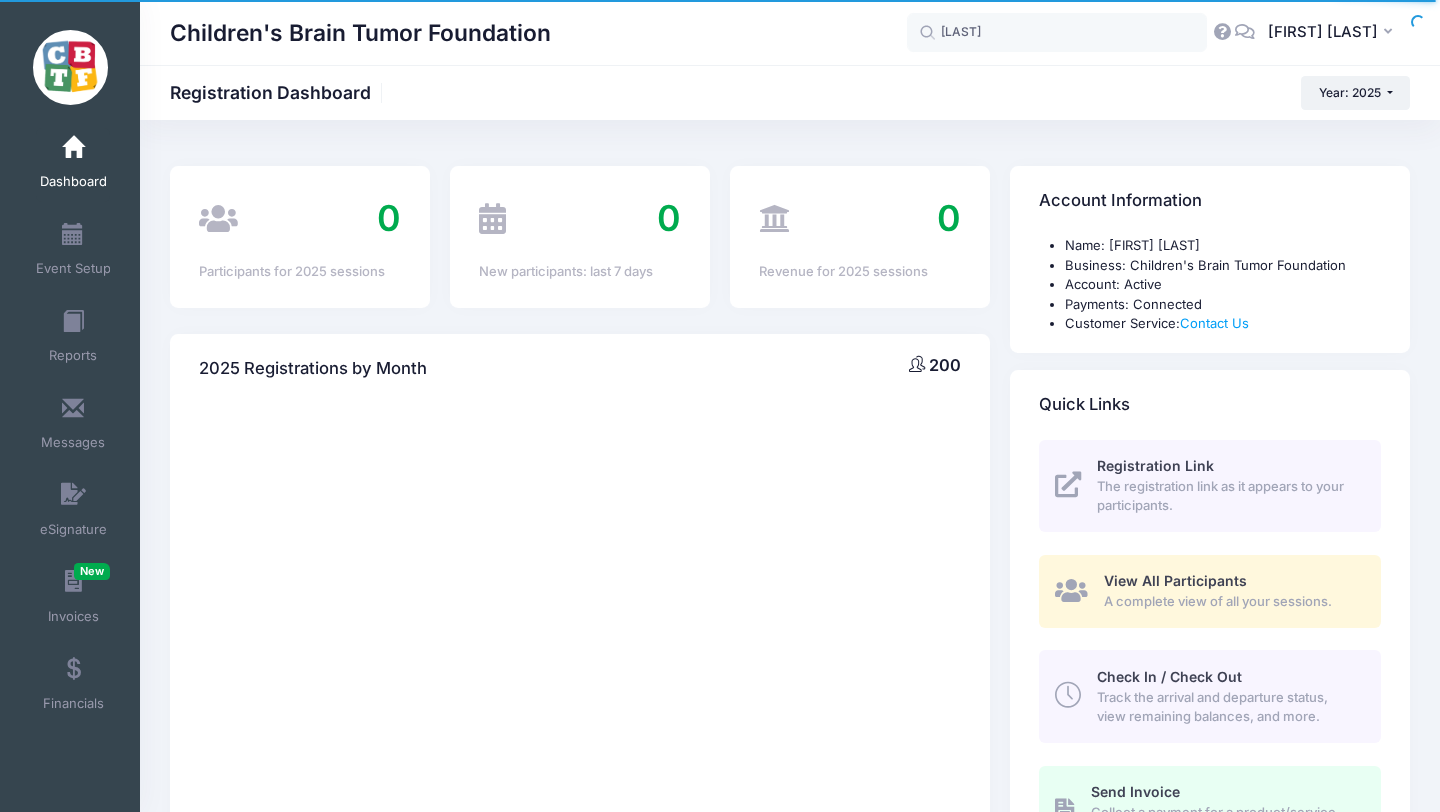 scroll, scrollTop: 58, scrollLeft: 0, axis: vertical 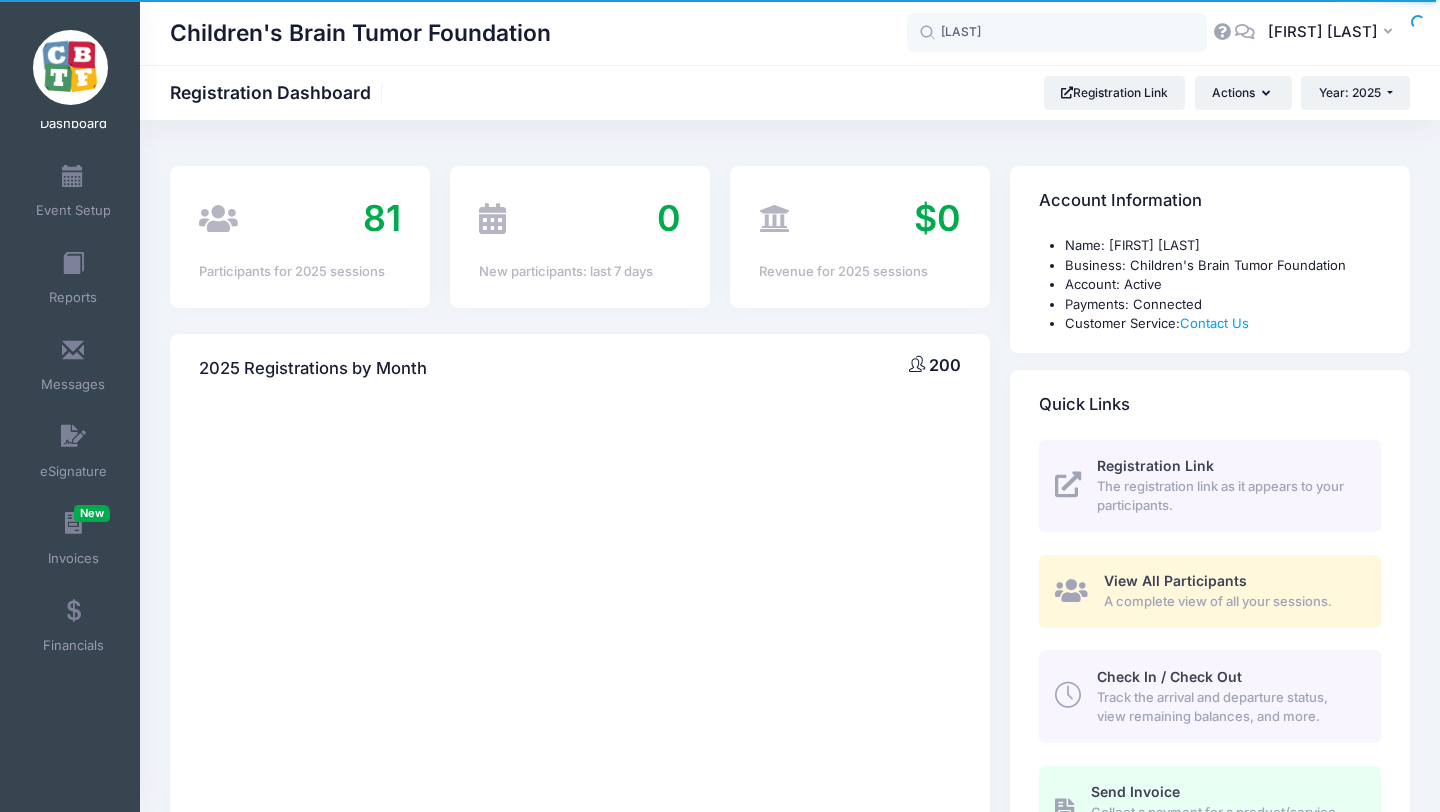 select 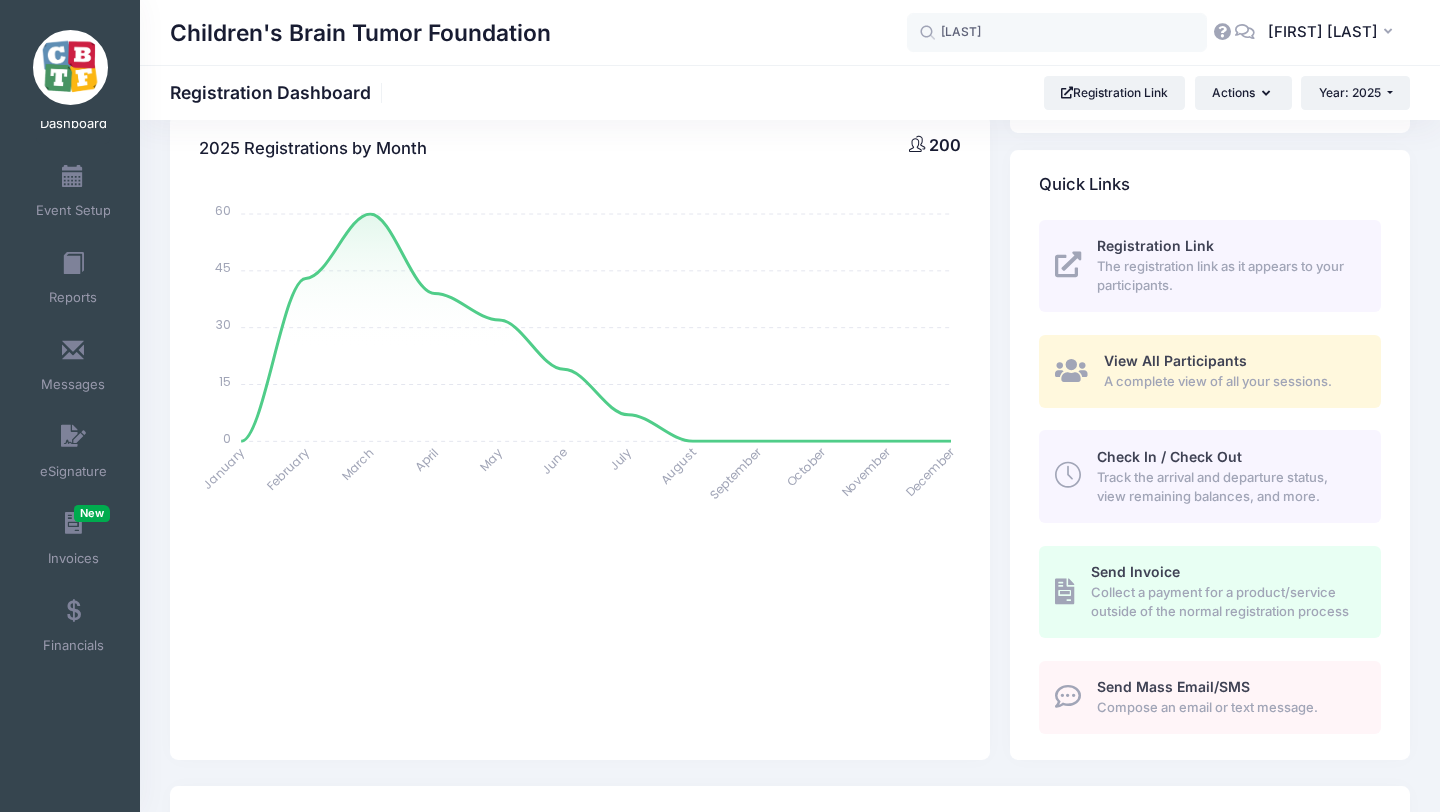 scroll, scrollTop: 0, scrollLeft: 0, axis: both 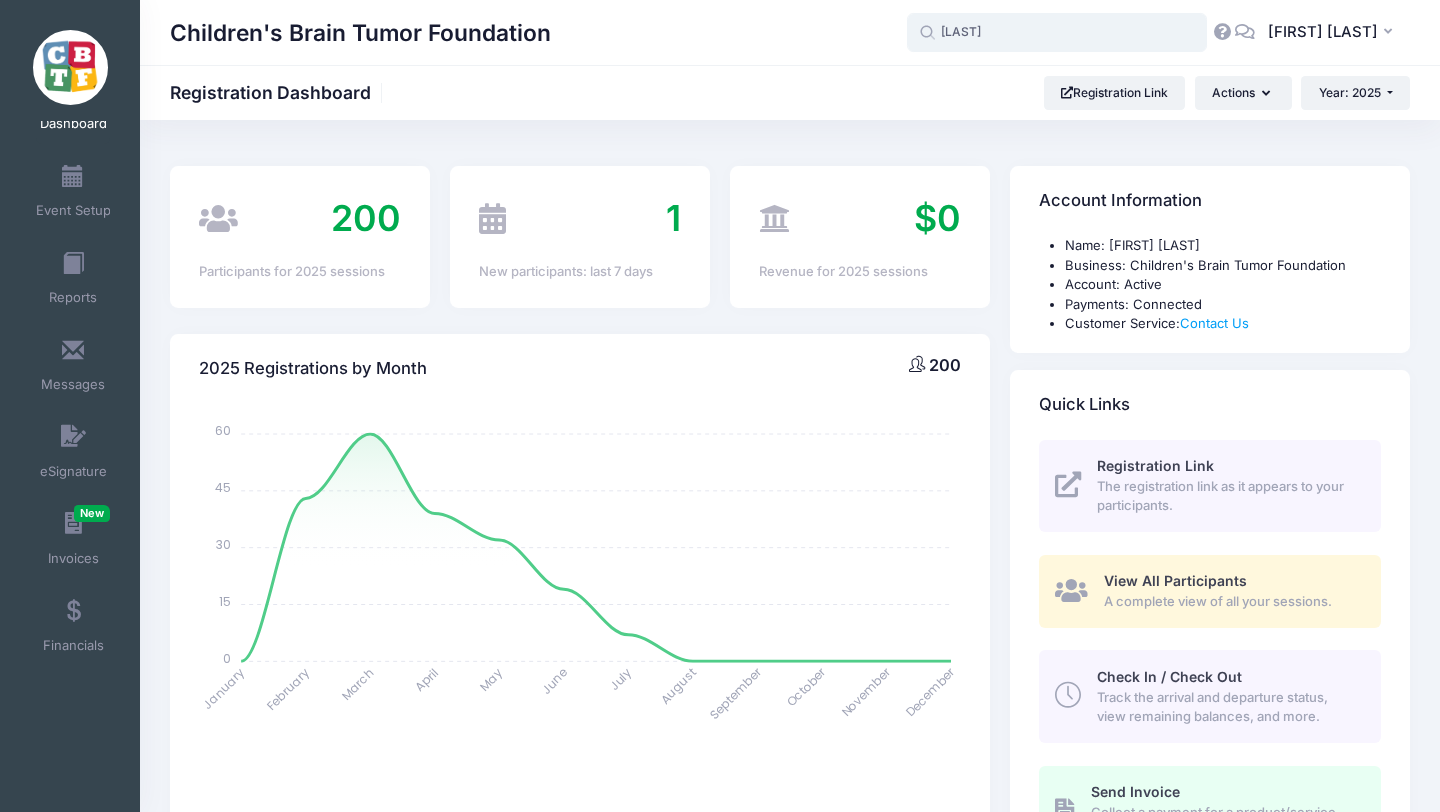 click on "mankins" at bounding box center [1057, 33] 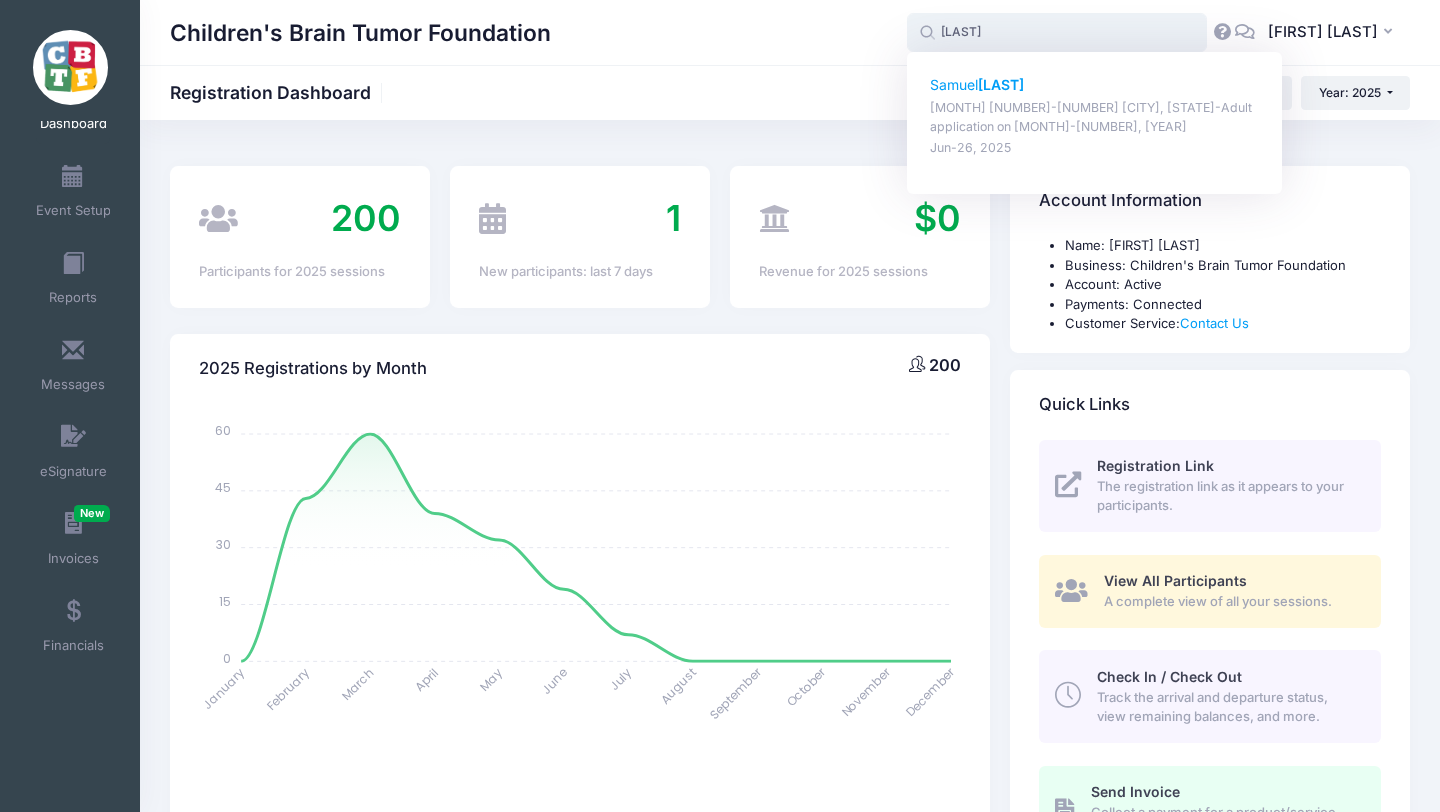 click on "[LAST]" at bounding box center [1001, 84] 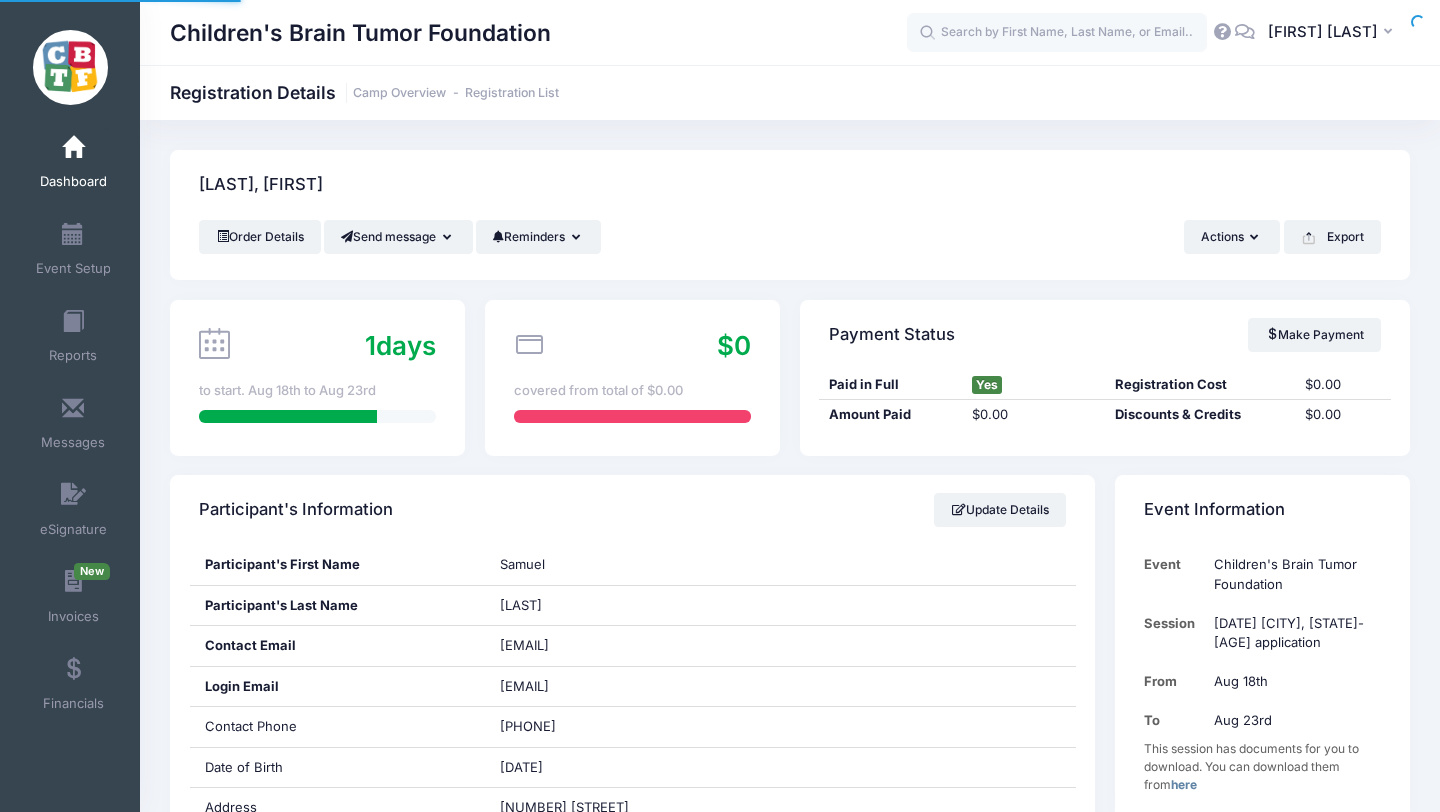 scroll, scrollTop: 0, scrollLeft: 0, axis: both 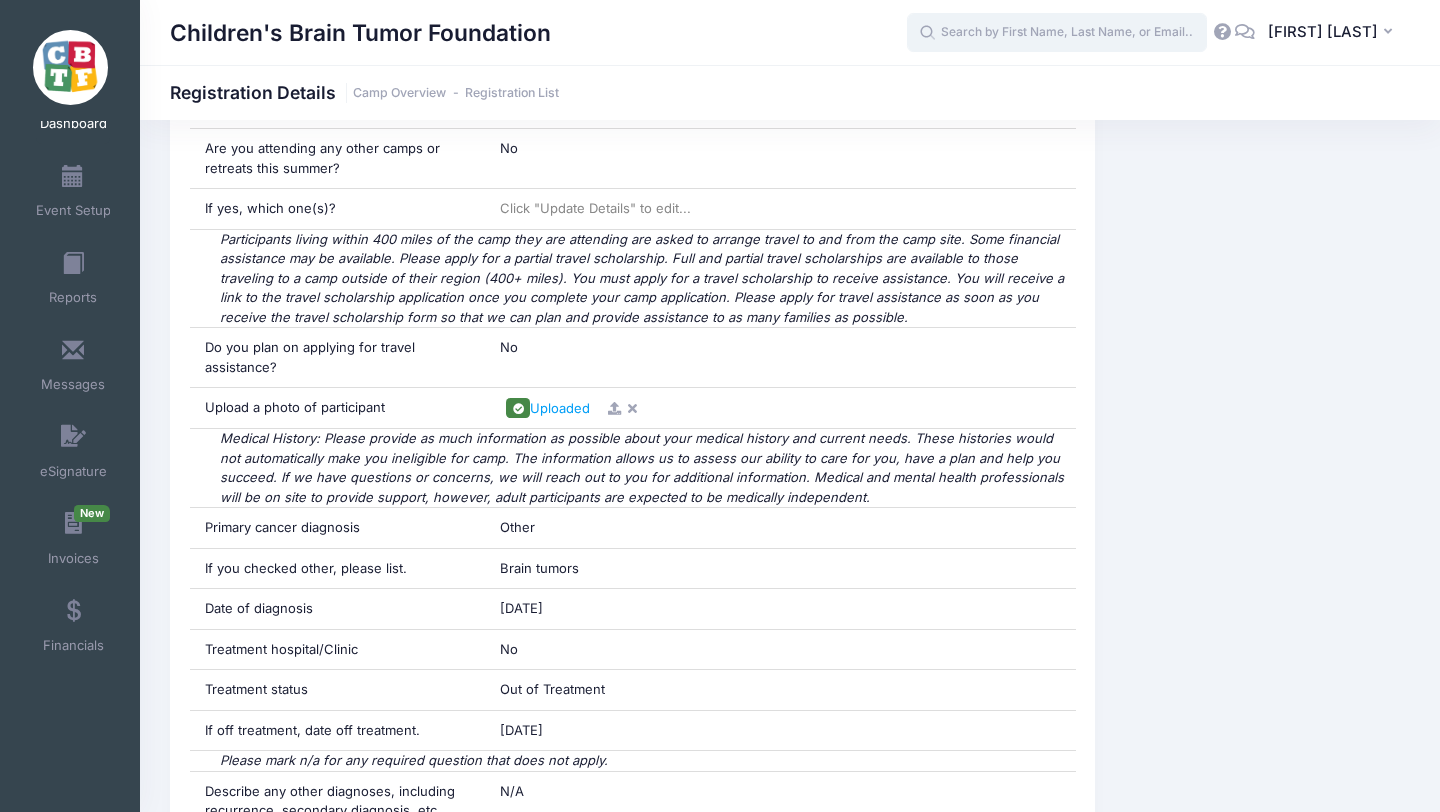 click at bounding box center (1057, 33) 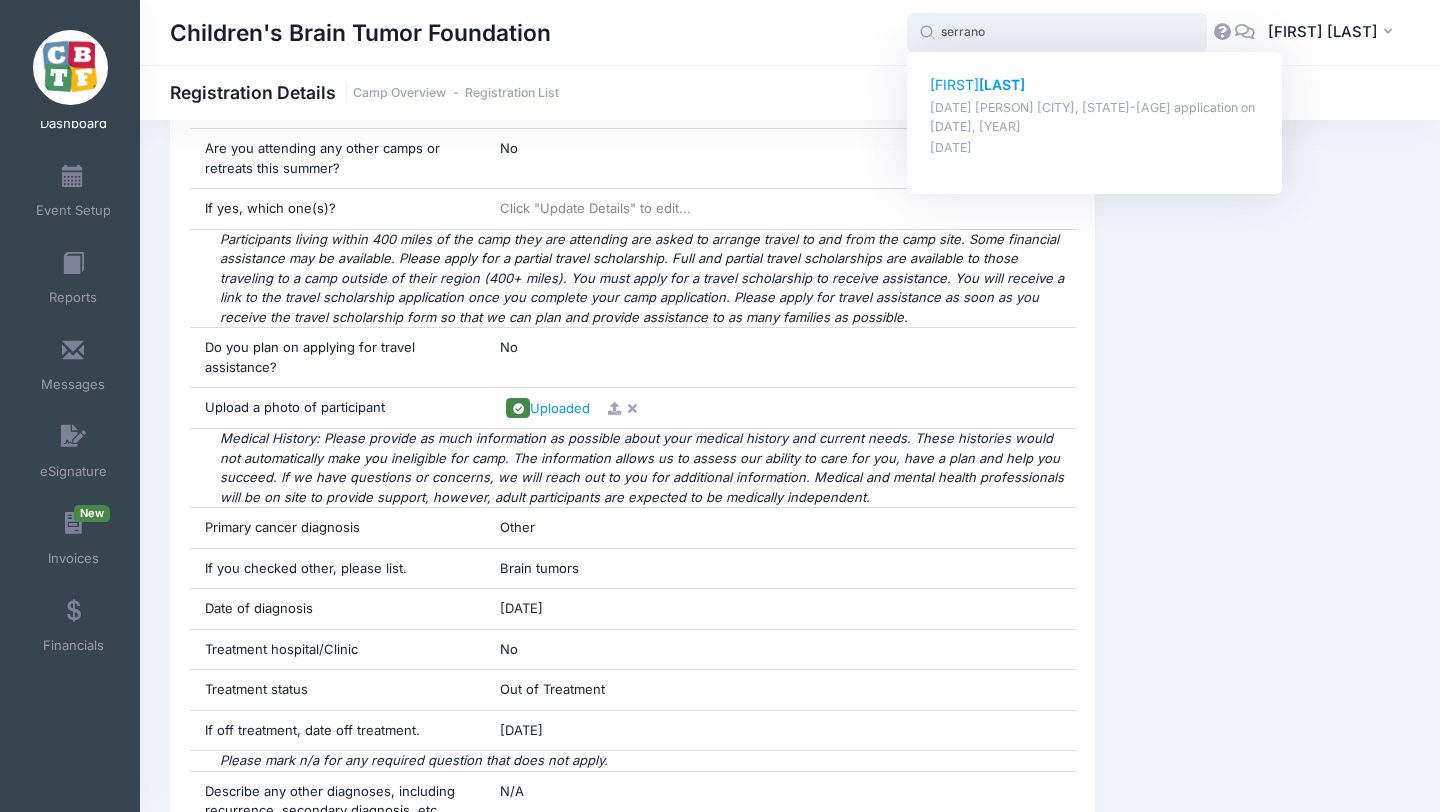 click on "[FIRST] [LAST]" at bounding box center (1095, 85) 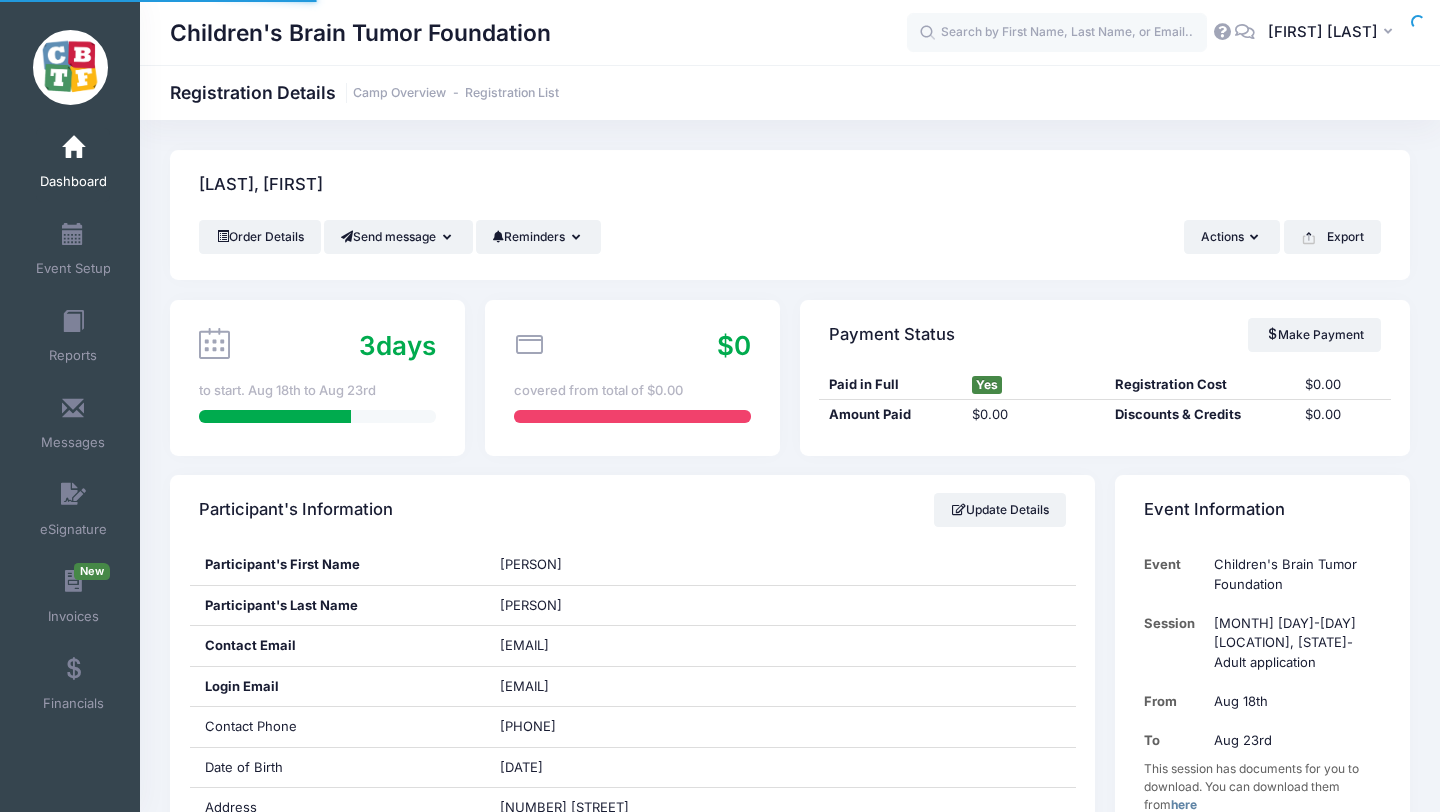 scroll, scrollTop: 0, scrollLeft: 0, axis: both 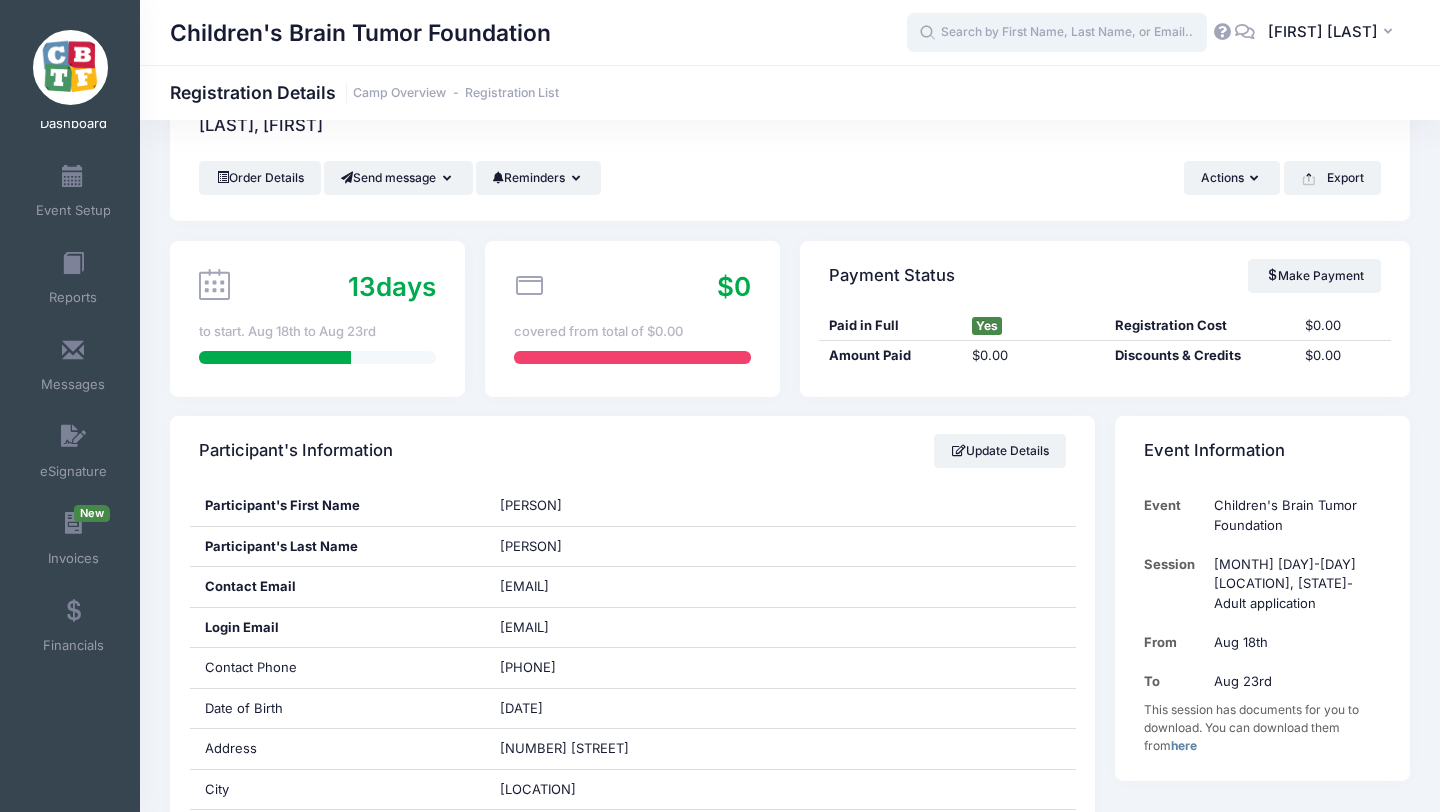 click at bounding box center [1057, 33] 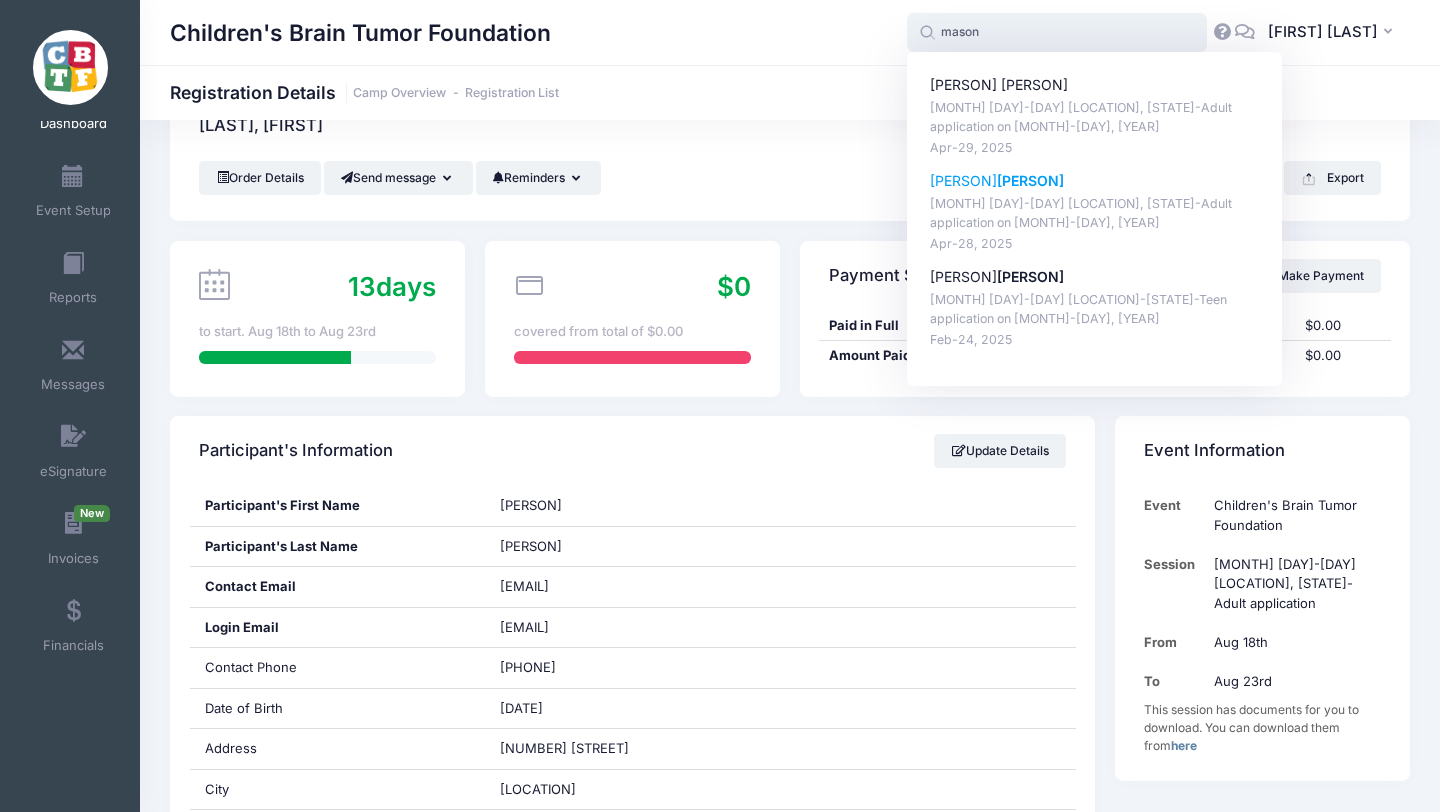 click on "Alyssa  Mason" at bounding box center [1095, 181] 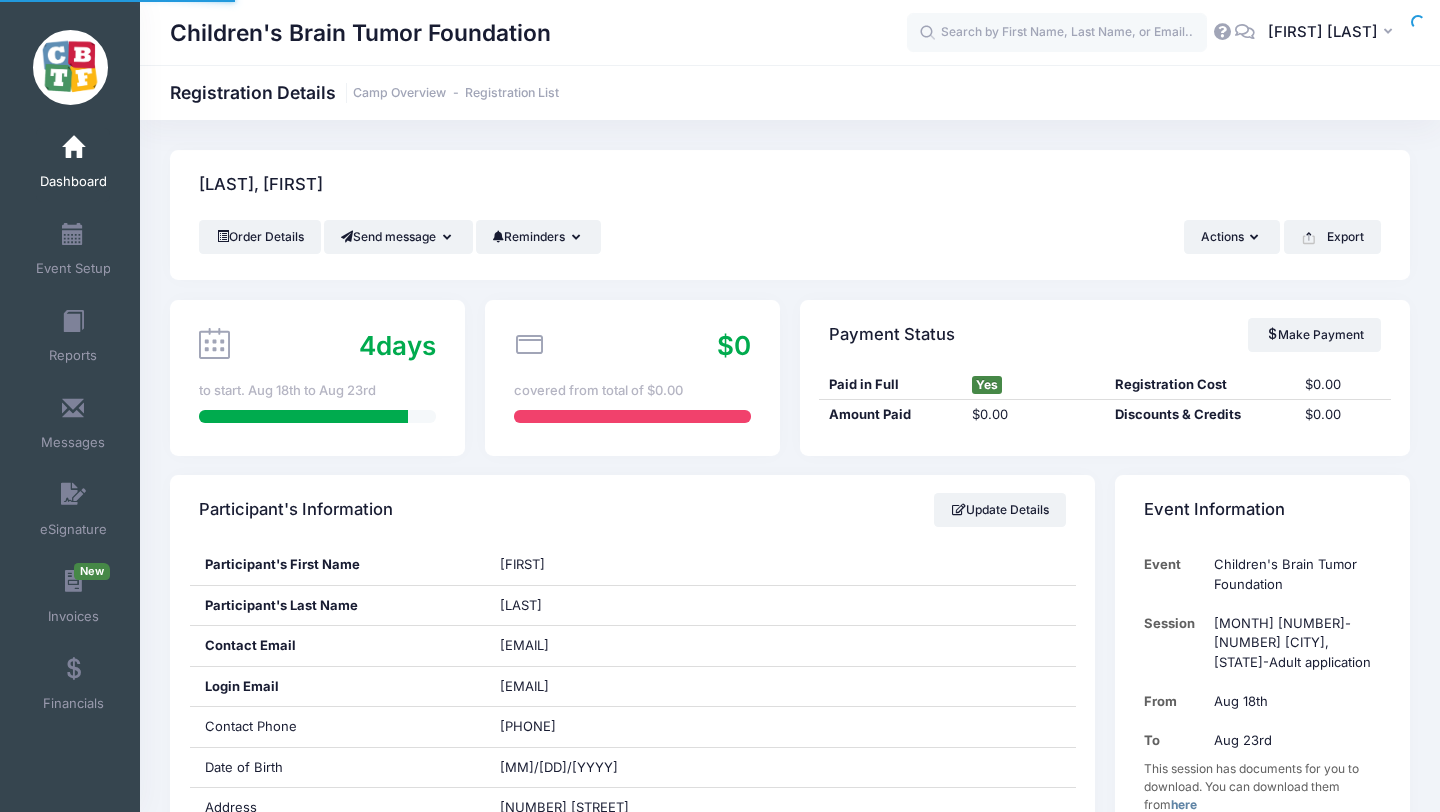 scroll, scrollTop: 0, scrollLeft: 0, axis: both 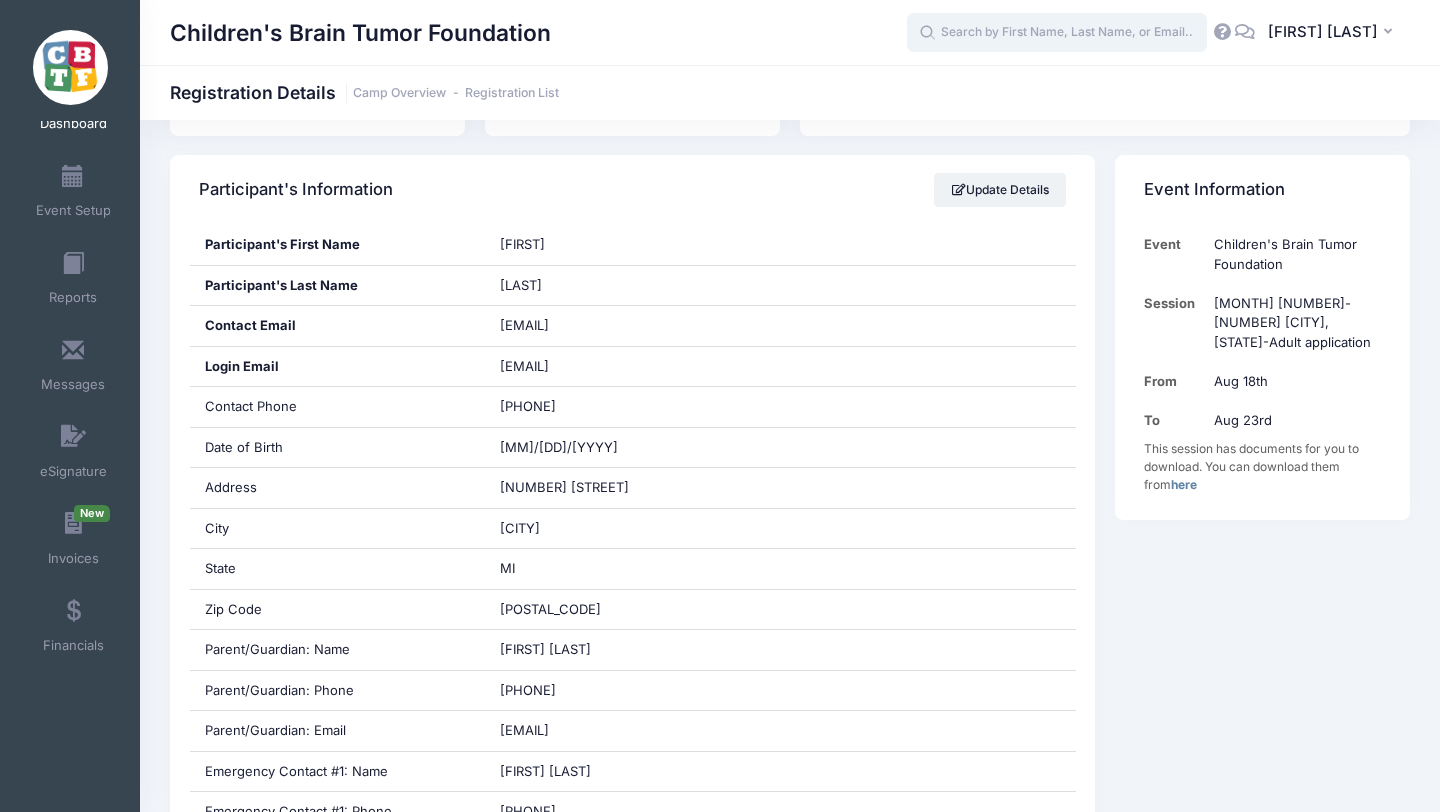 click at bounding box center [1057, 33] 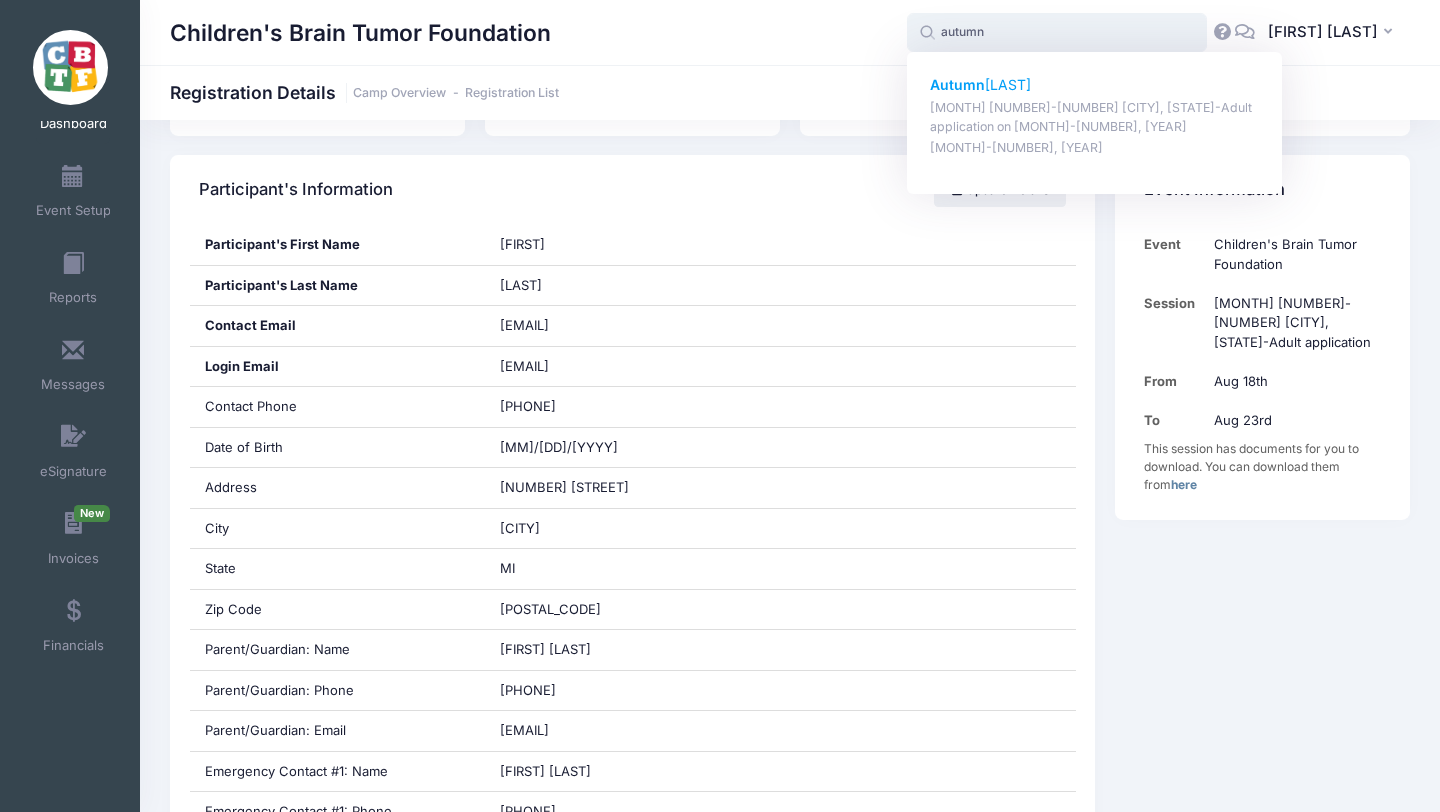click on "Autumn" 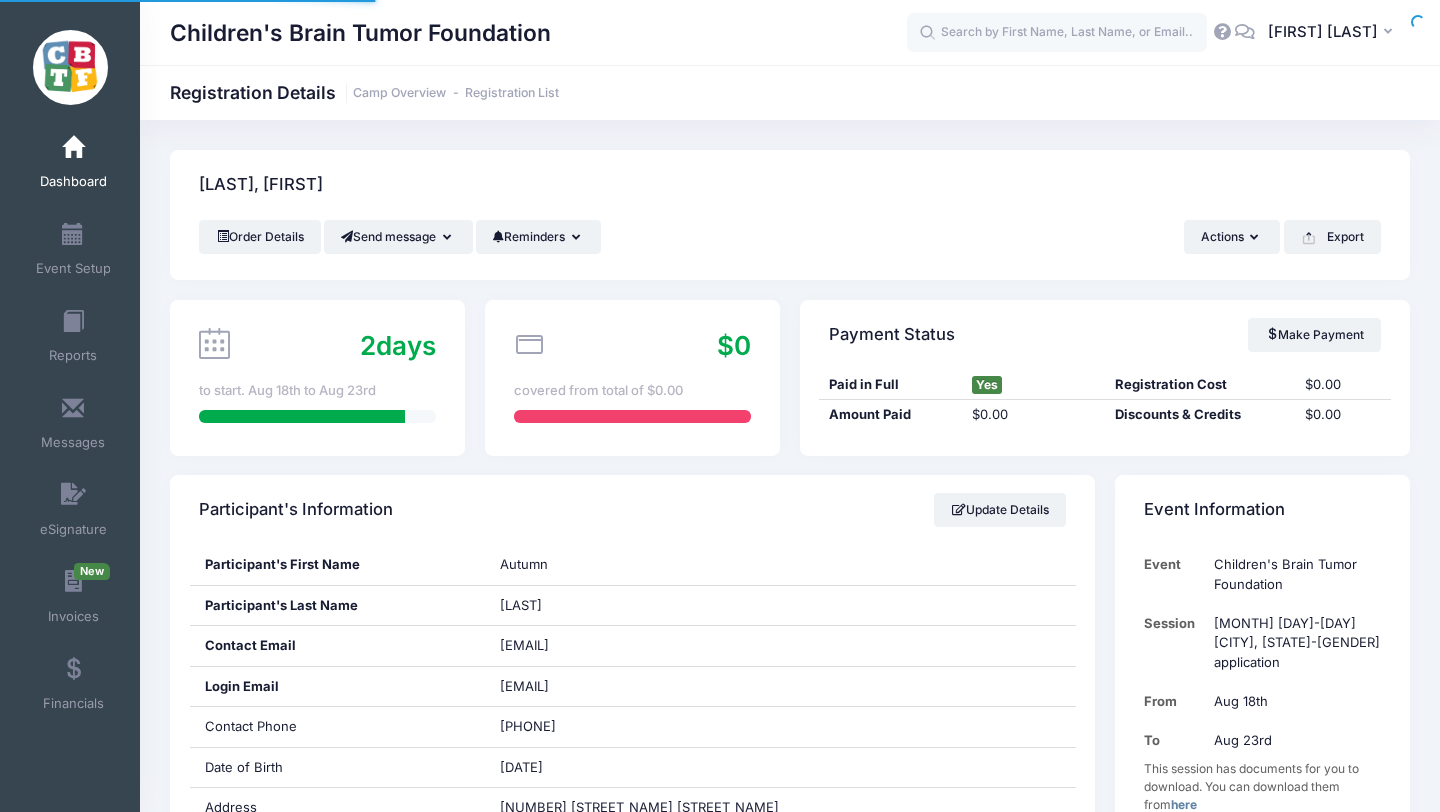 scroll, scrollTop: 0, scrollLeft: 0, axis: both 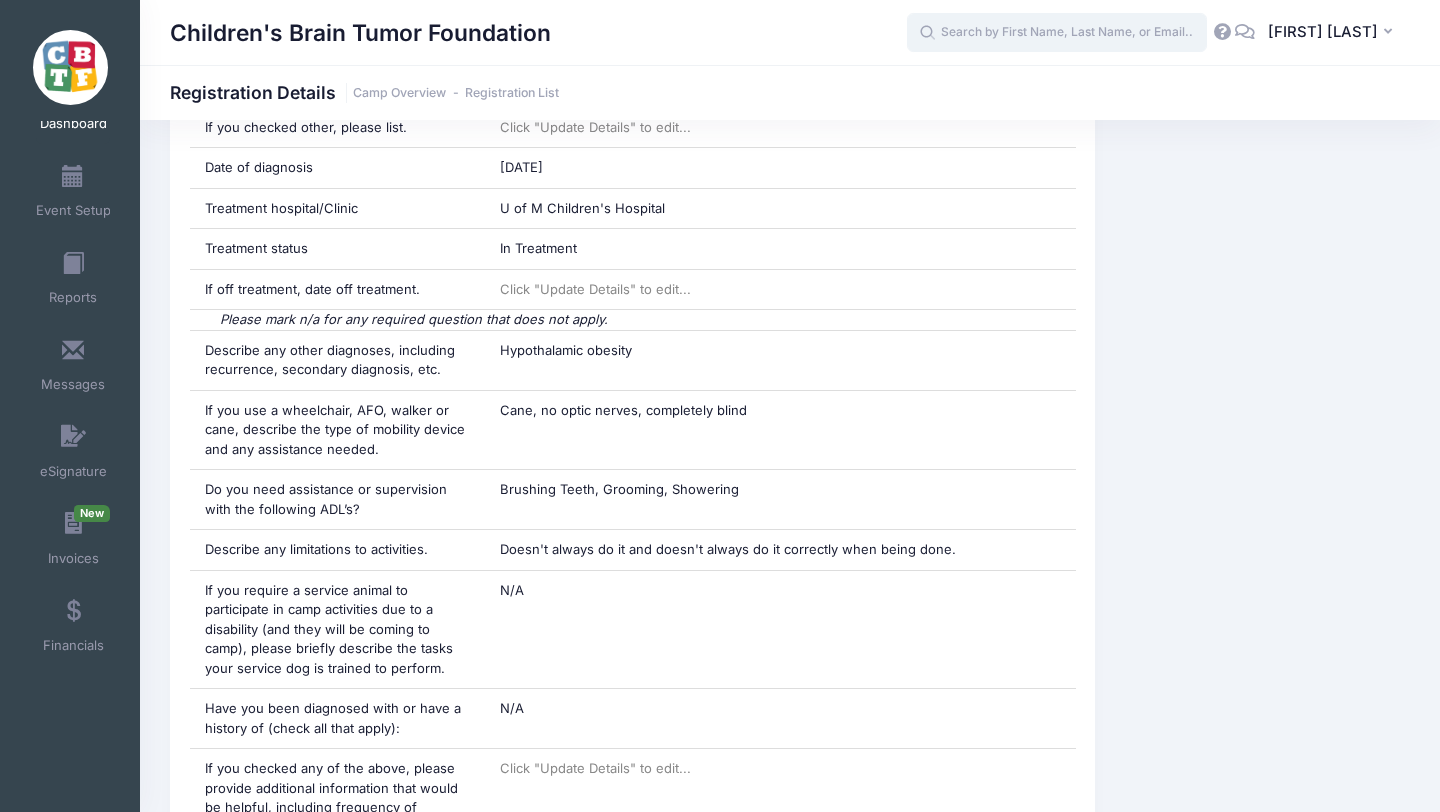 click at bounding box center (1057, 33) 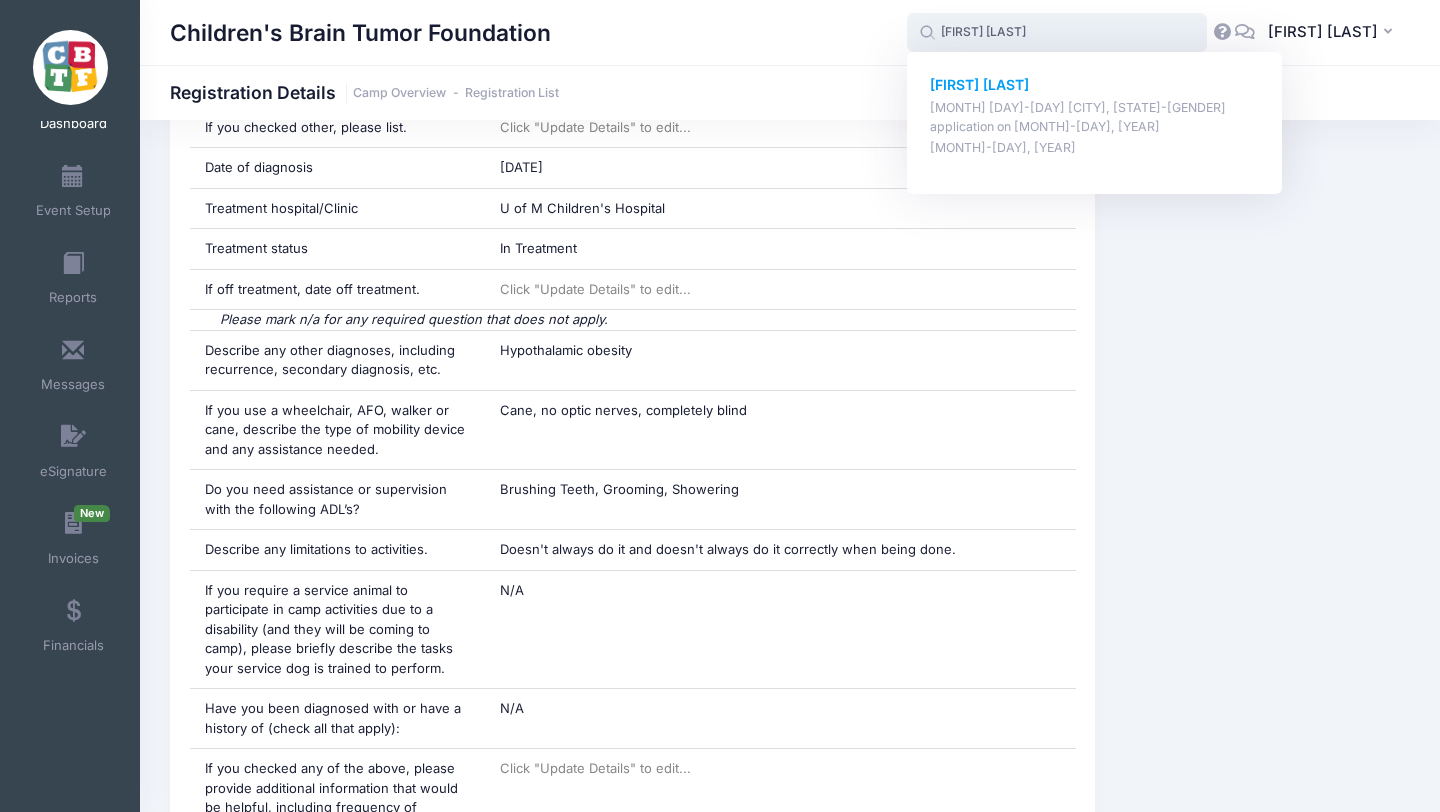 click on "[FIRST] [LAST]" 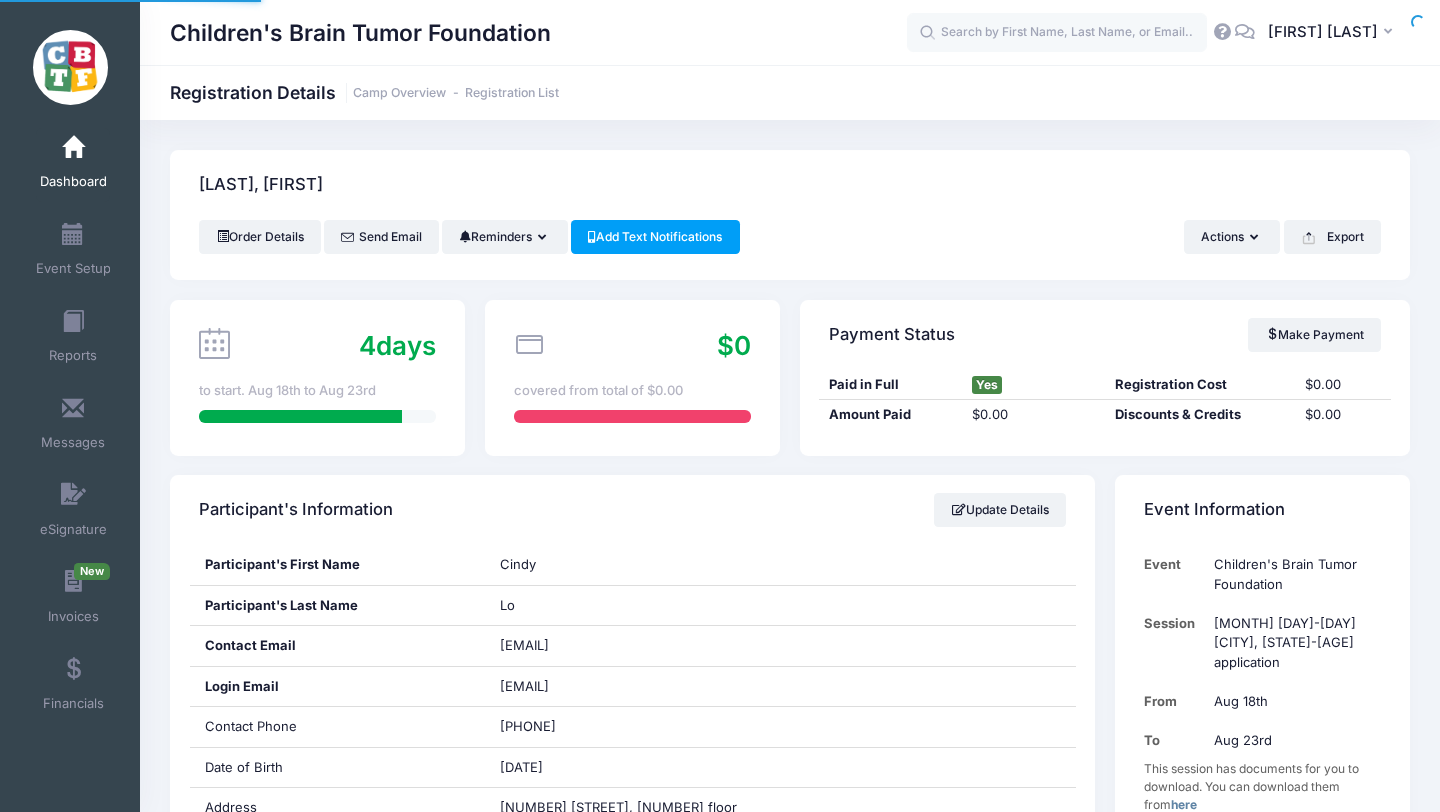 scroll, scrollTop: 864, scrollLeft: 0, axis: vertical 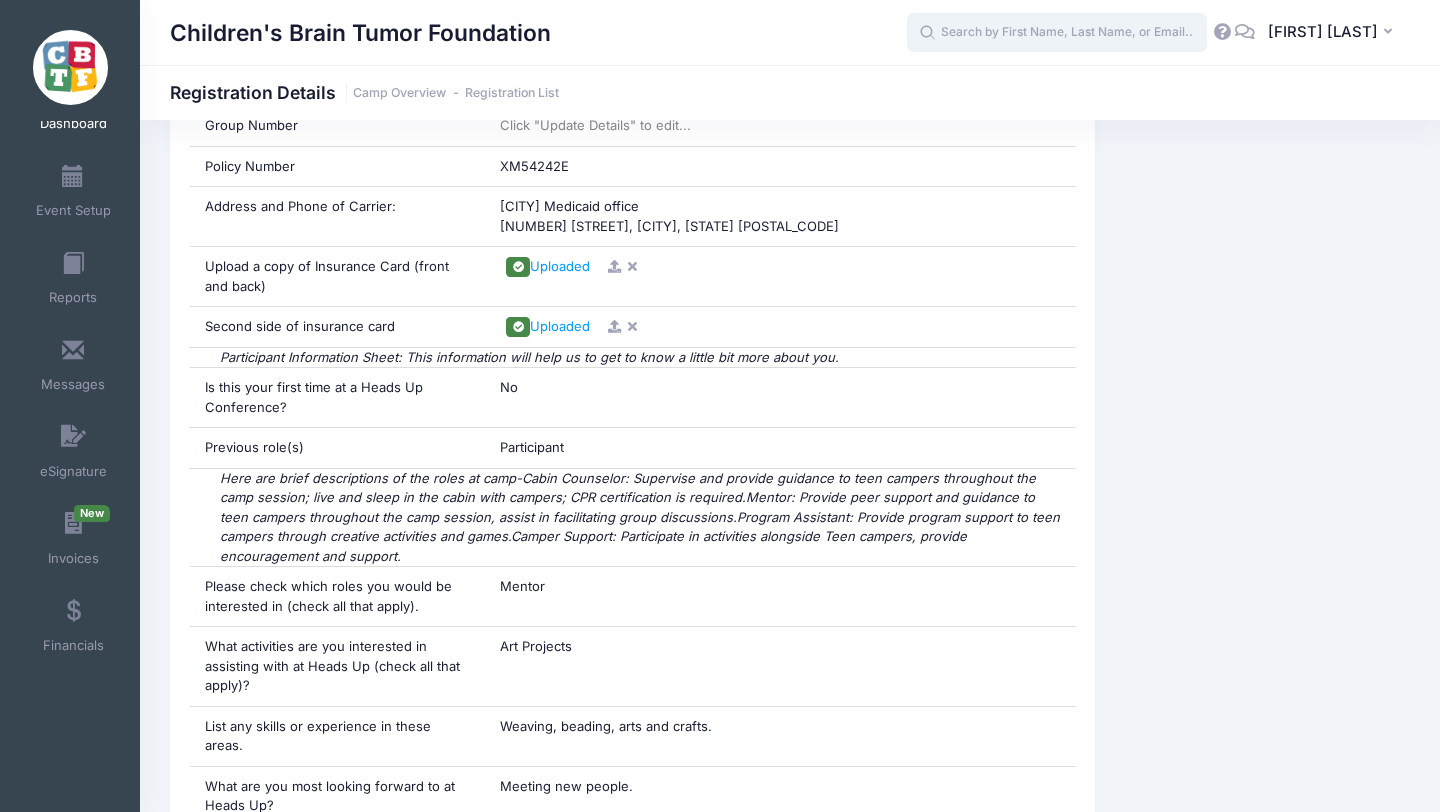 click at bounding box center [1057, 33] 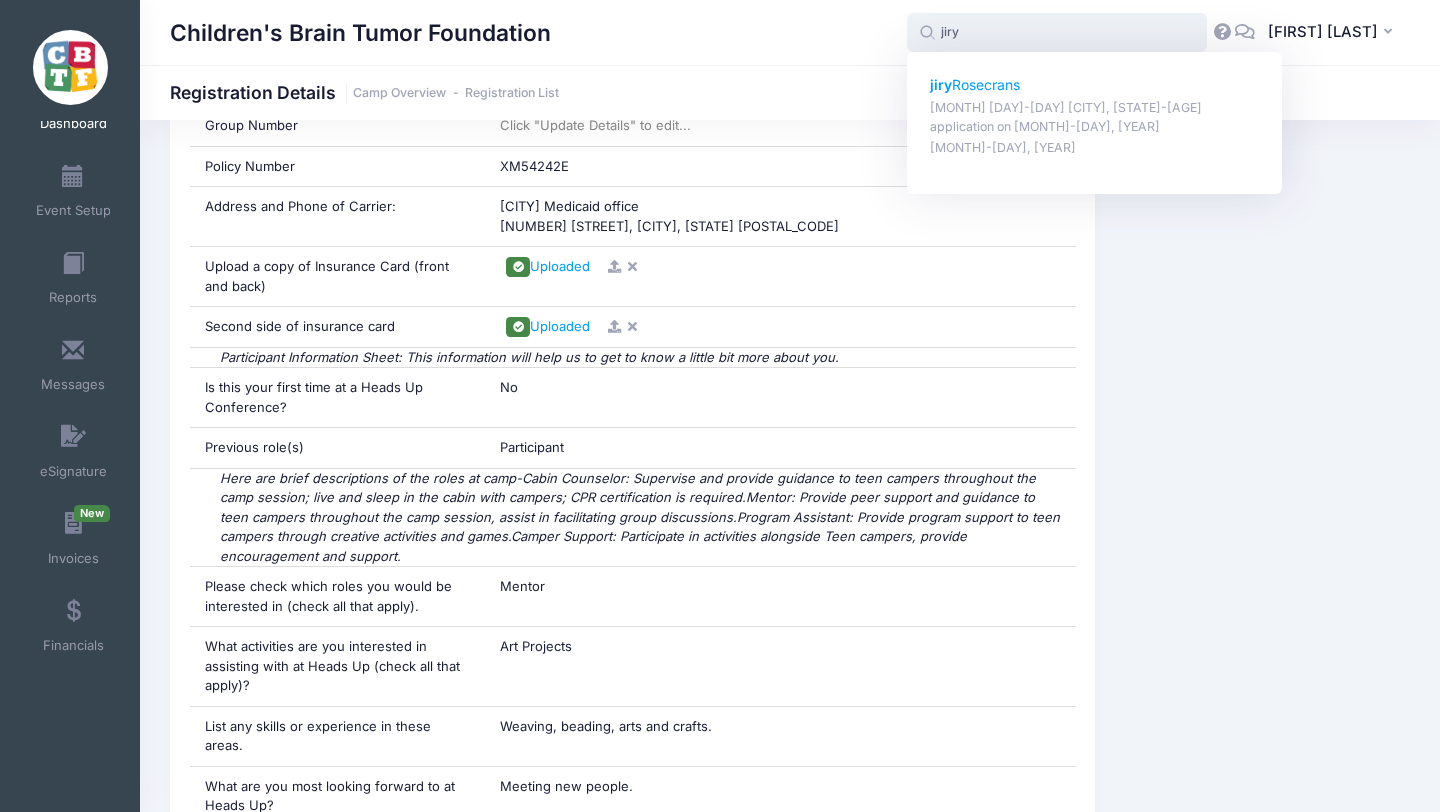 click on "jiry  Rosecrans" at bounding box center (1095, 85) 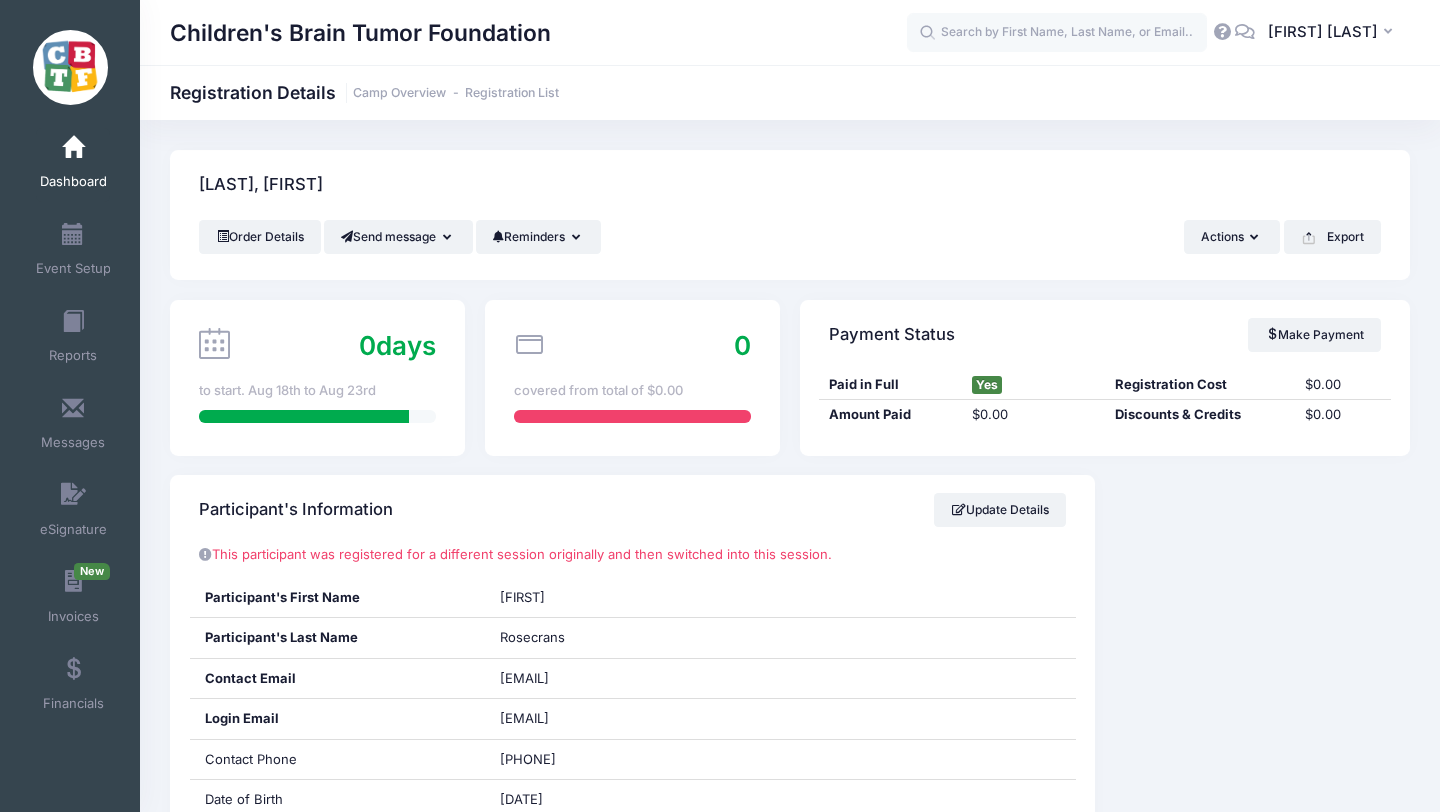 scroll, scrollTop: 0, scrollLeft: 0, axis: both 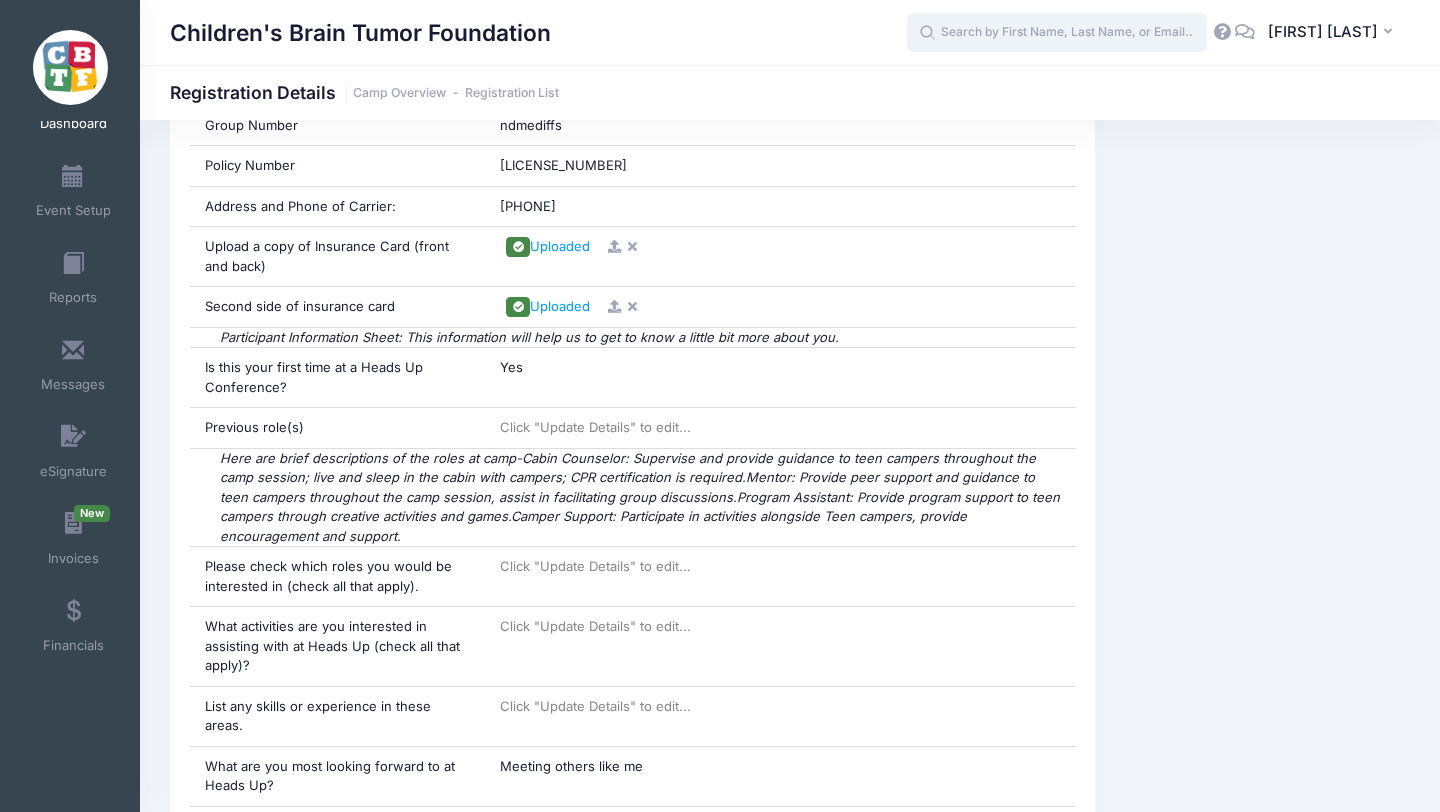click at bounding box center [1057, 33] 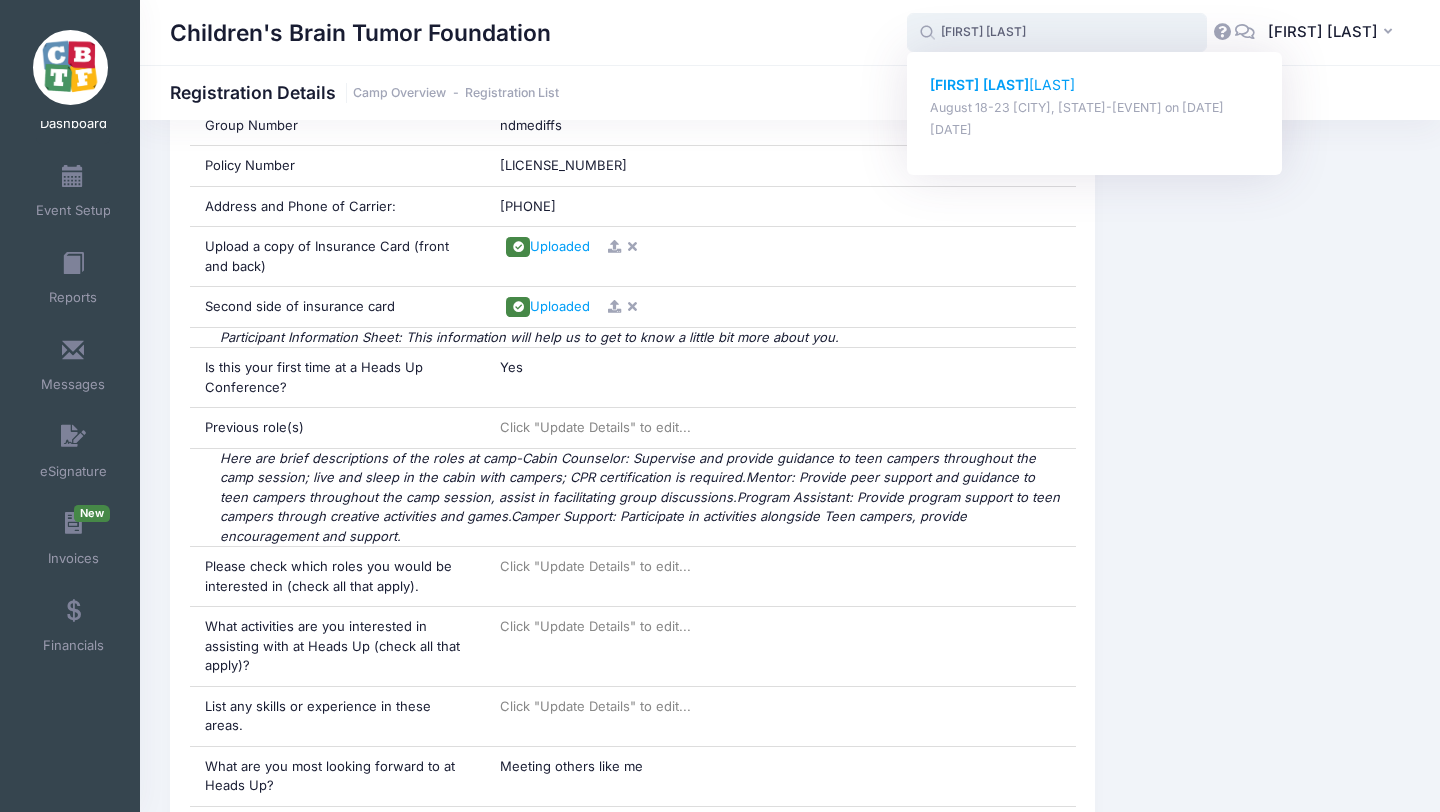 click on "[FIRST] [LAST]" 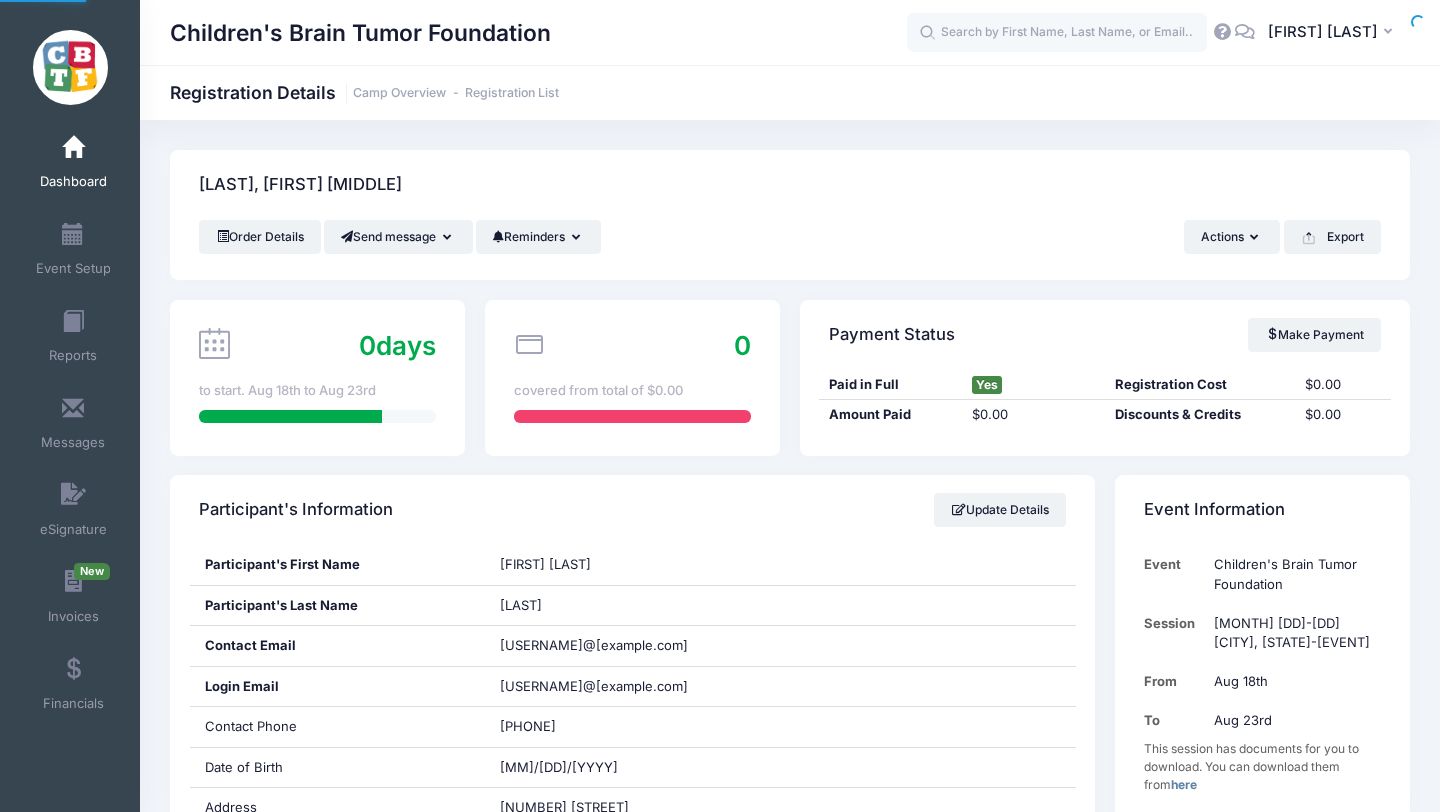 scroll, scrollTop: 0, scrollLeft: 0, axis: both 